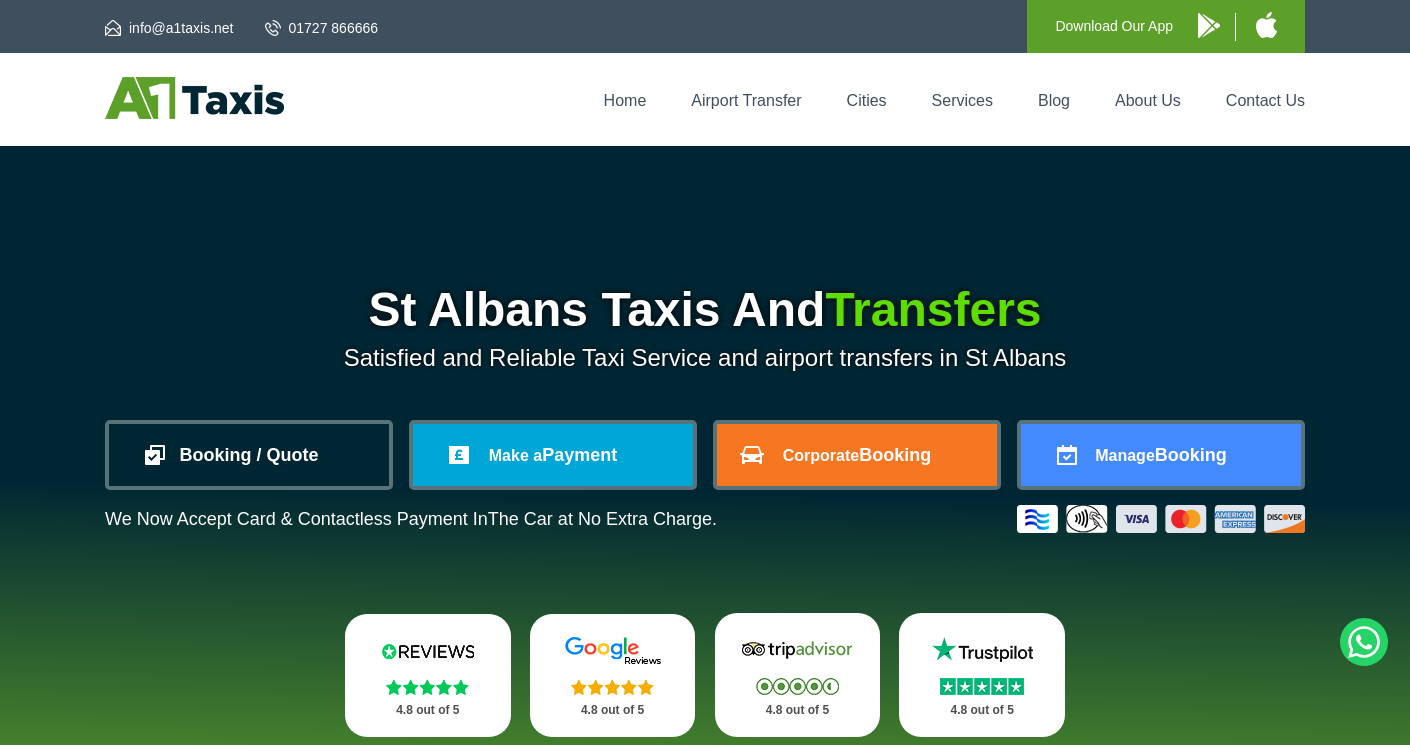 scroll, scrollTop: 0, scrollLeft: 0, axis: both 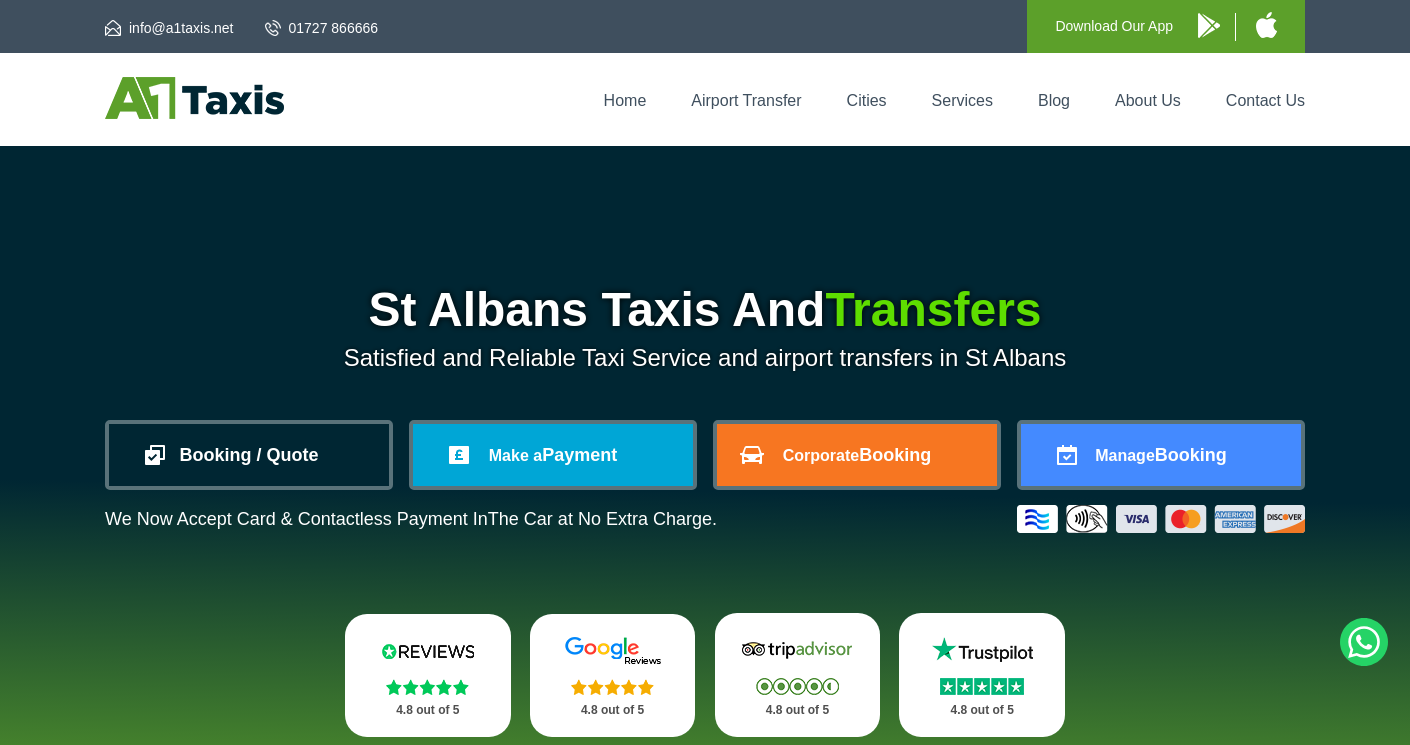 click on "Booking / Quote" at bounding box center [249, 455] 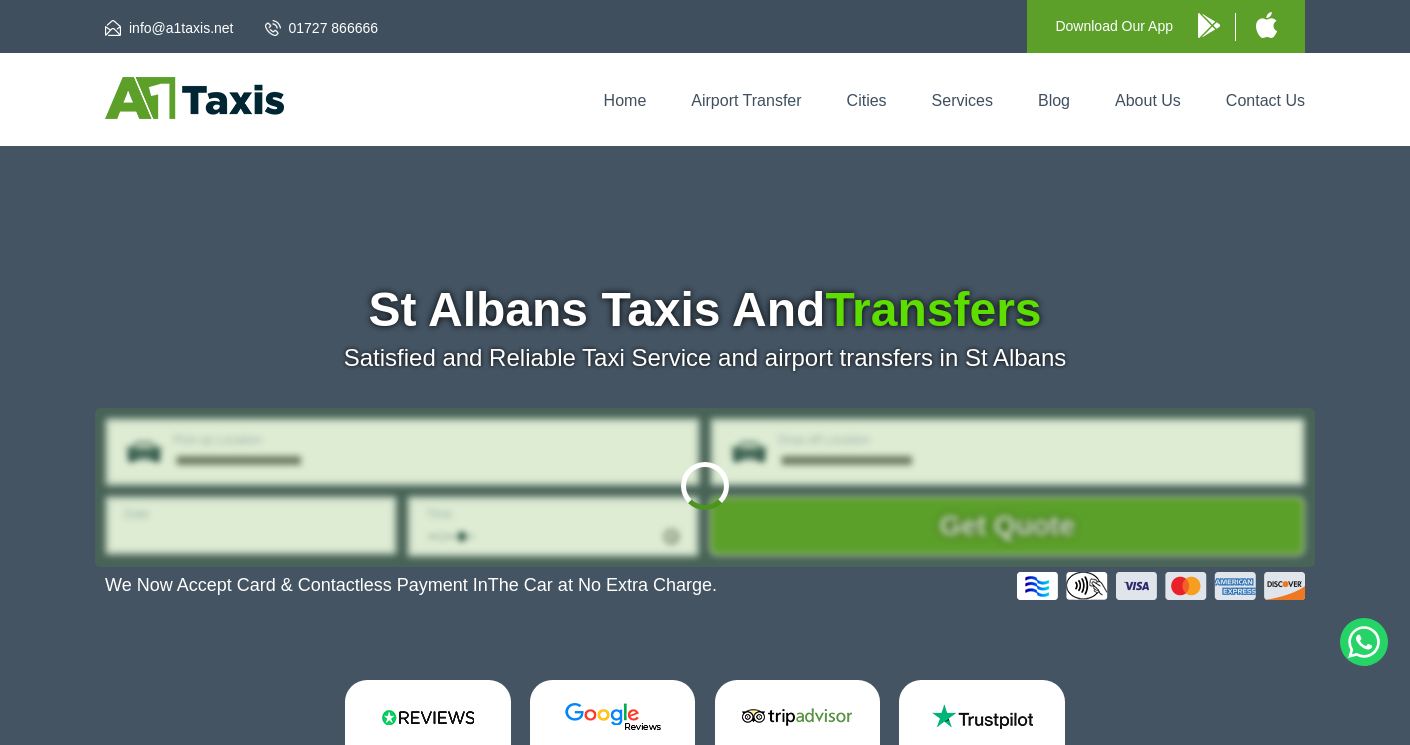 scroll, scrollTop: 0, scrollLeft: 0, axis: both 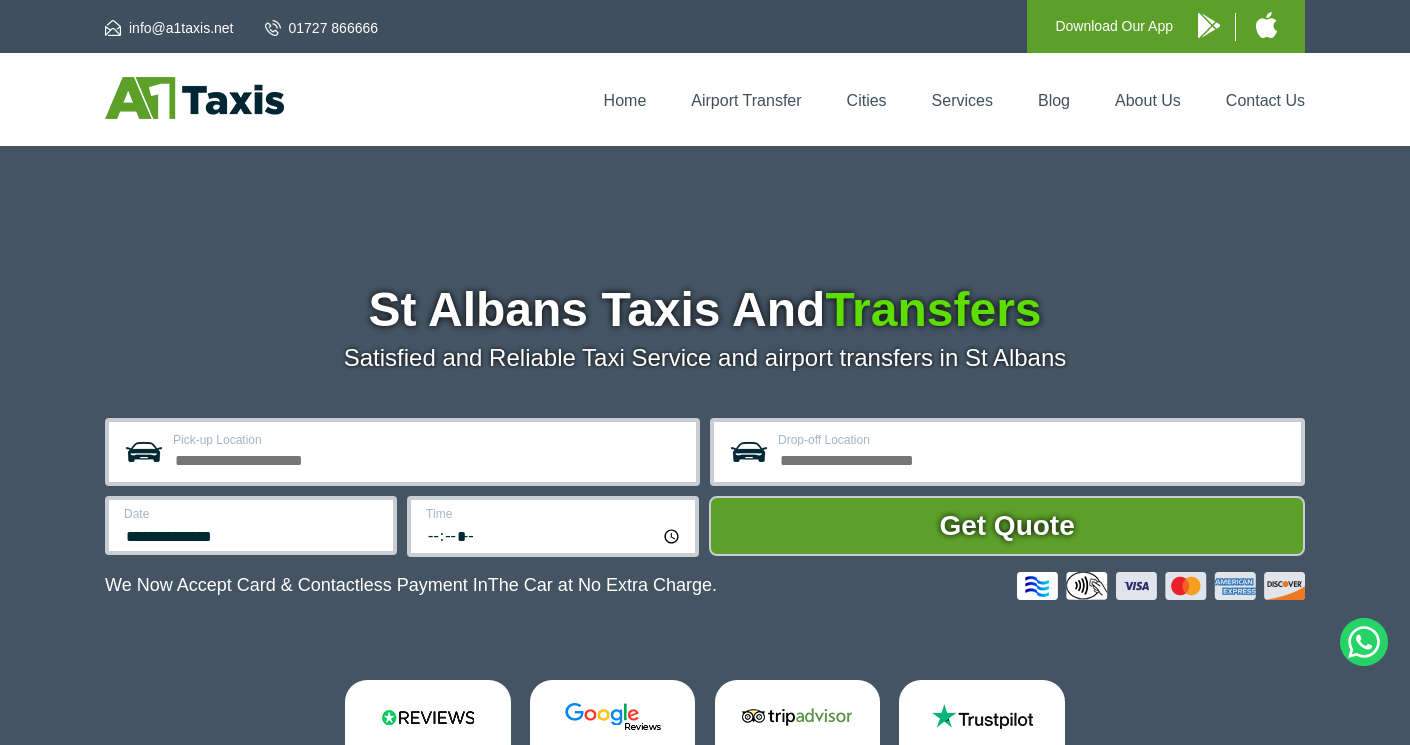 click on "Pick-up Location" at bounding box center [428, 458] 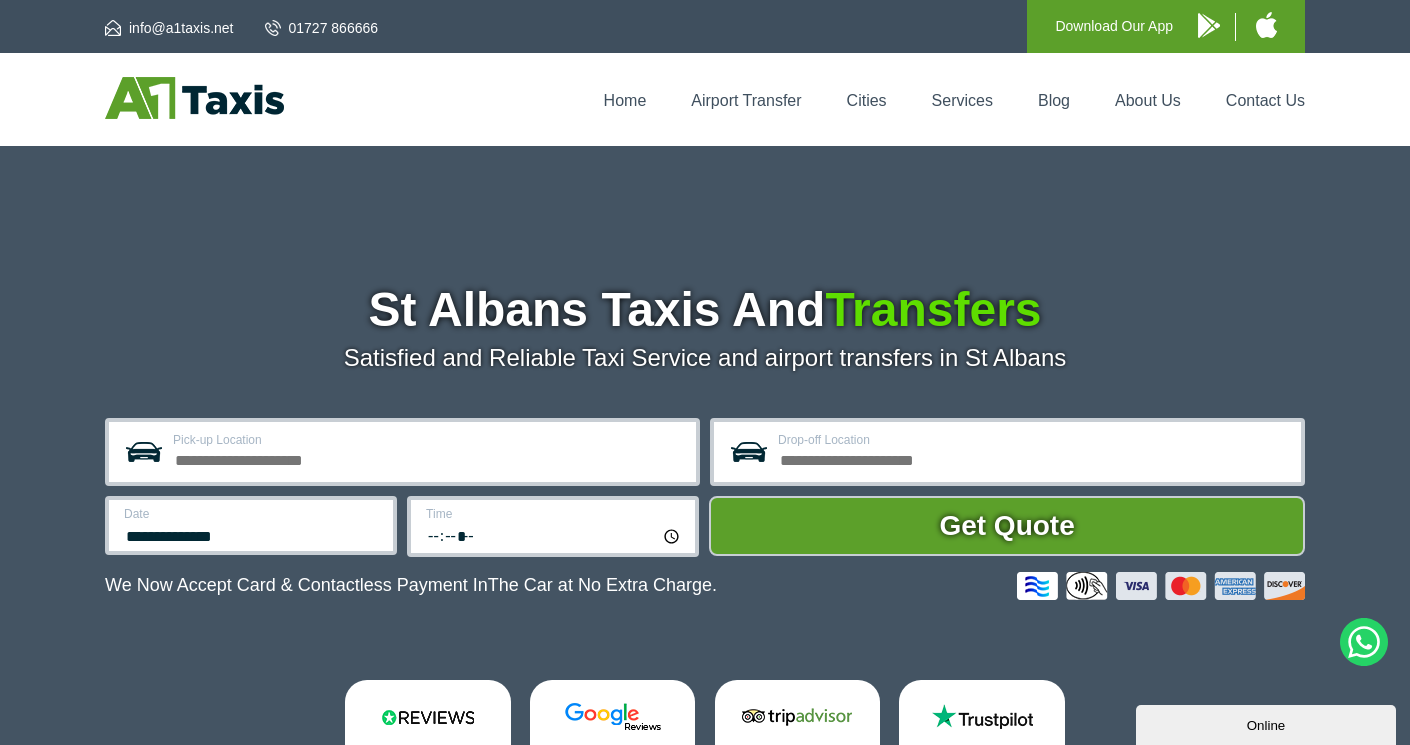 scroll, scrollTop: 0, scrollLeft: 0, axis: both 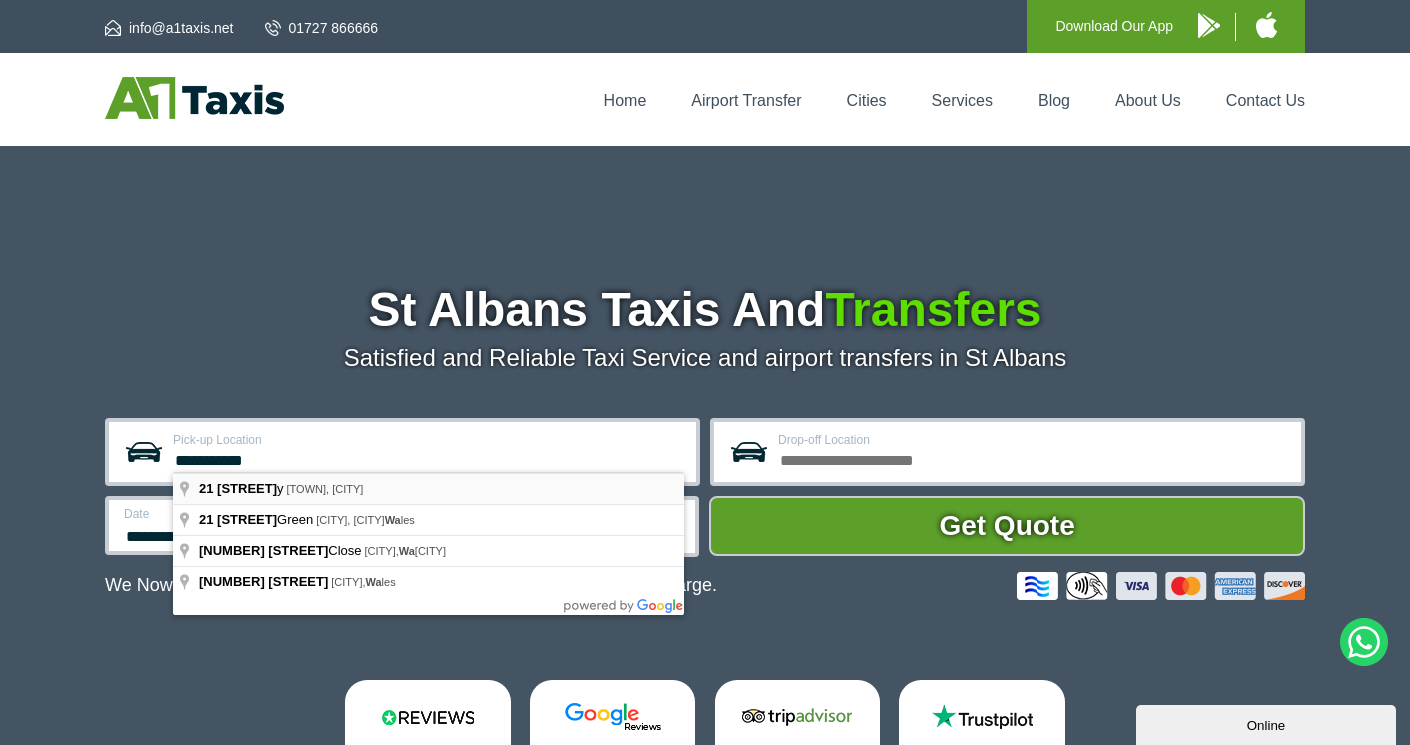 type on "**********" 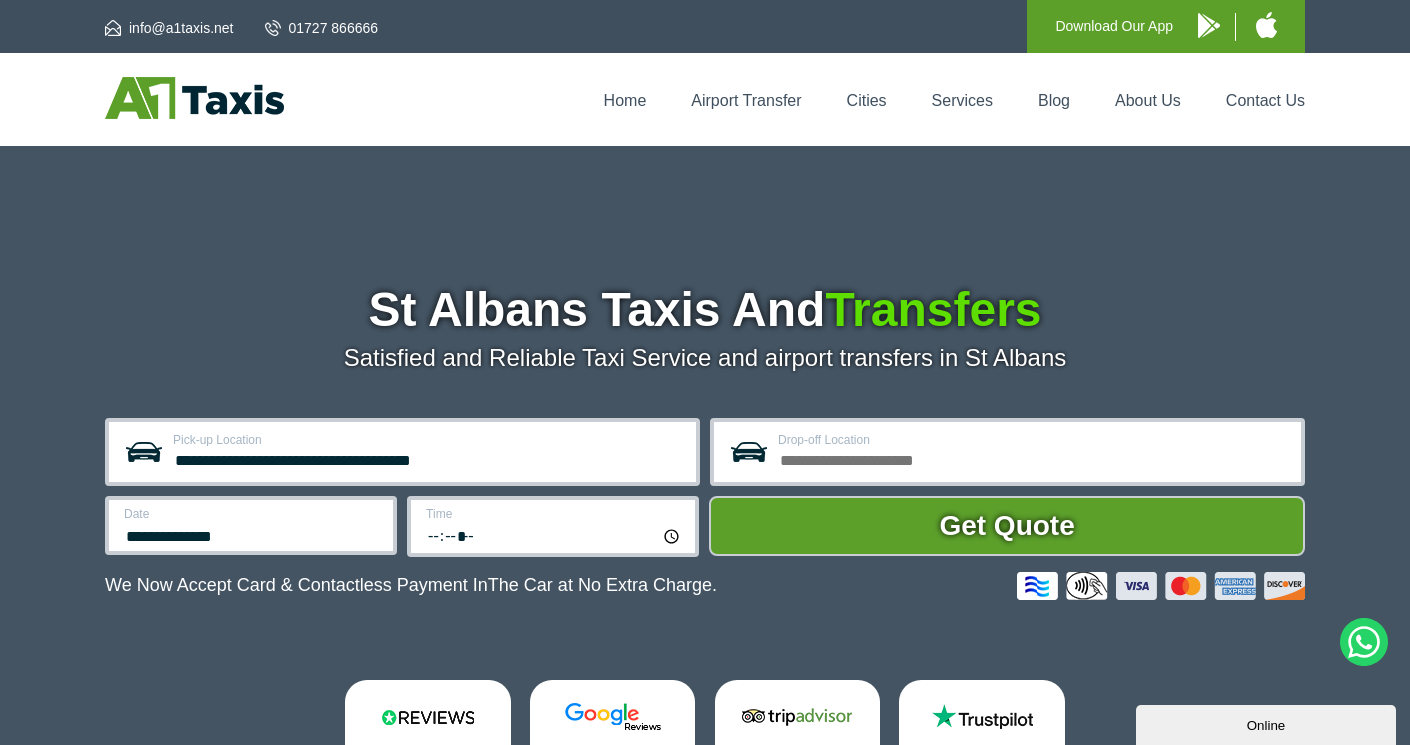 click on "Drop-off Location" at bounding box center [1033, 458] 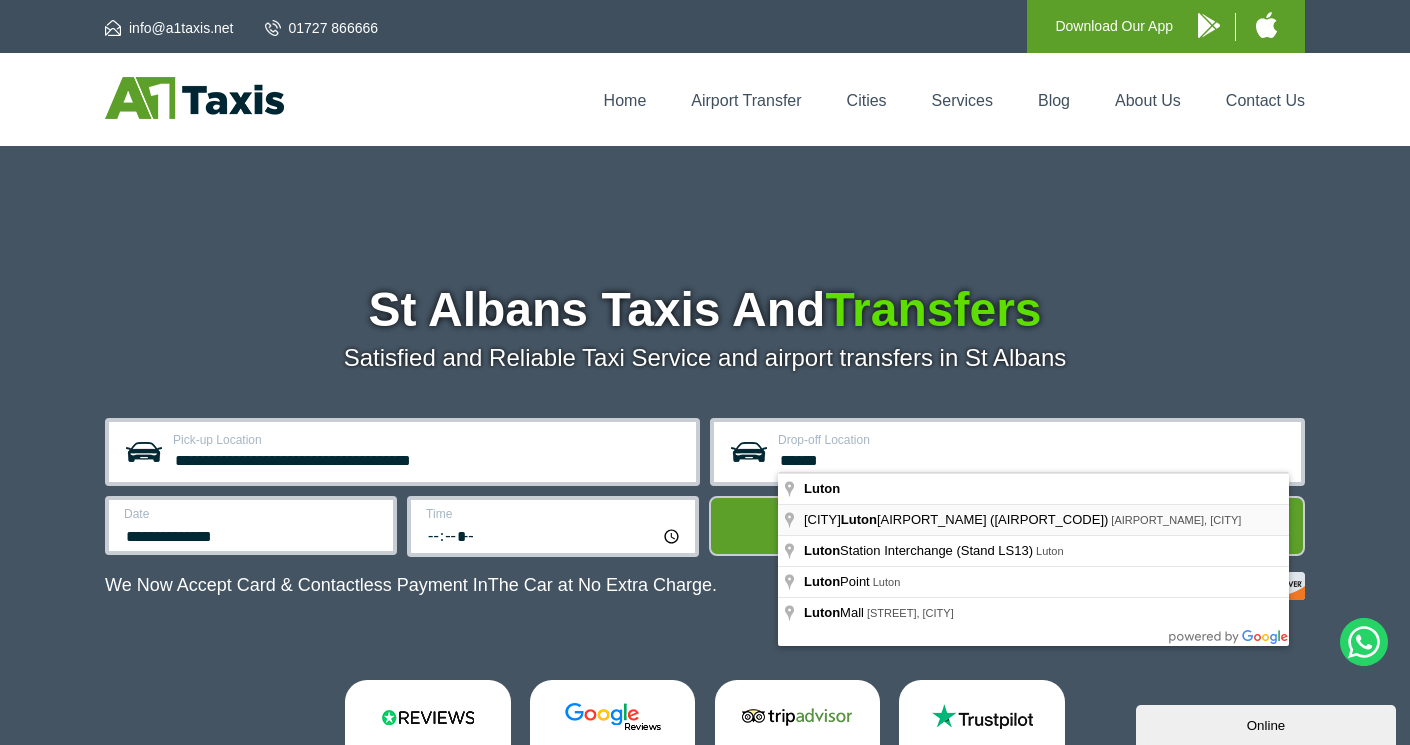 type on "**********" 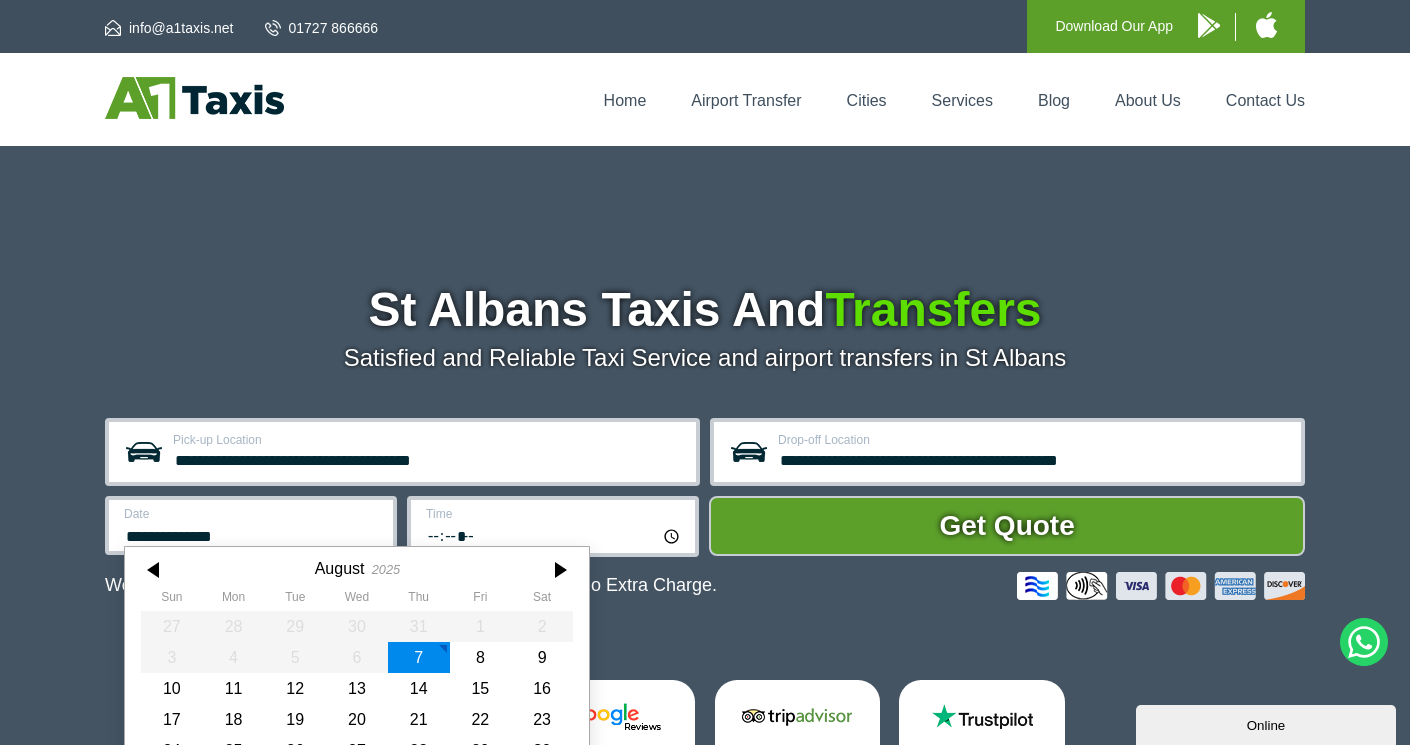 scroll, scrollTop: 89, scrollLeft: 0, axis: vertical 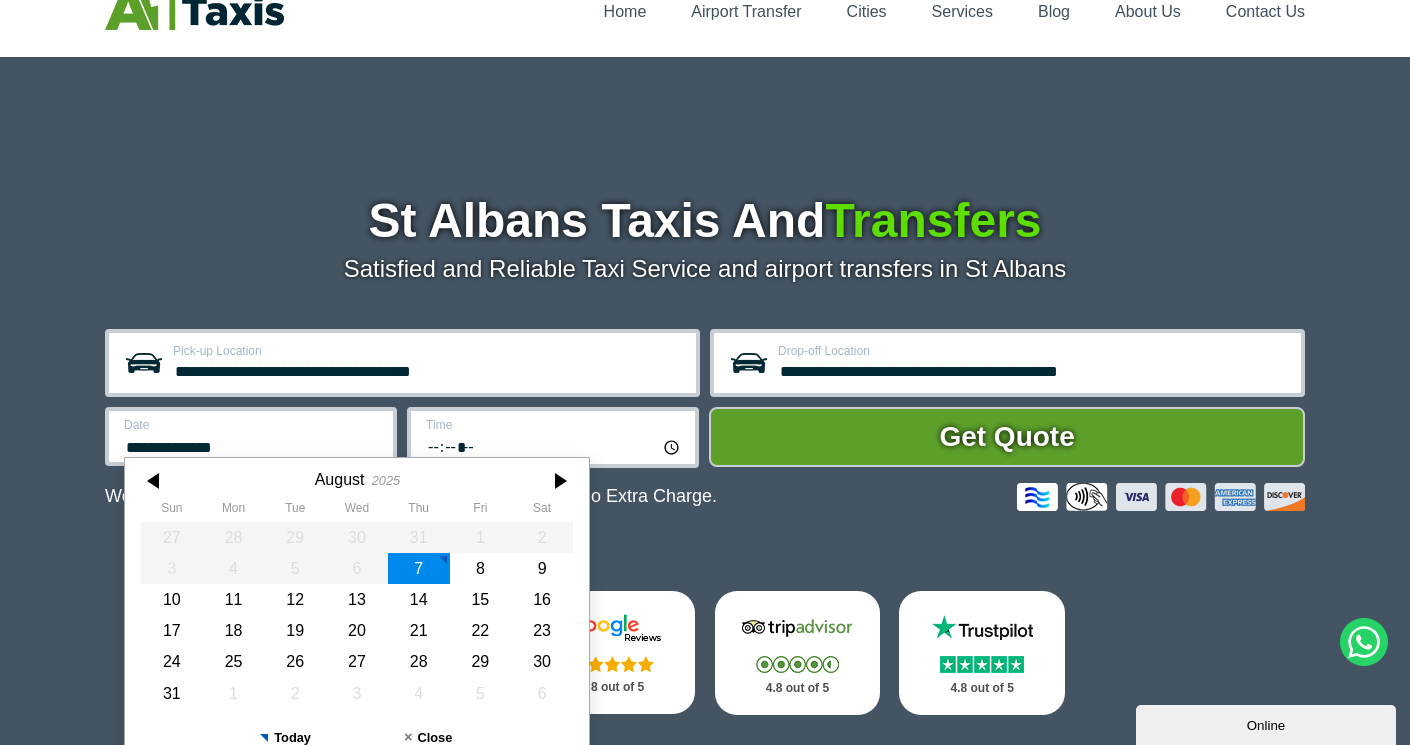 click on "**********" at bounding box center [251, 436] 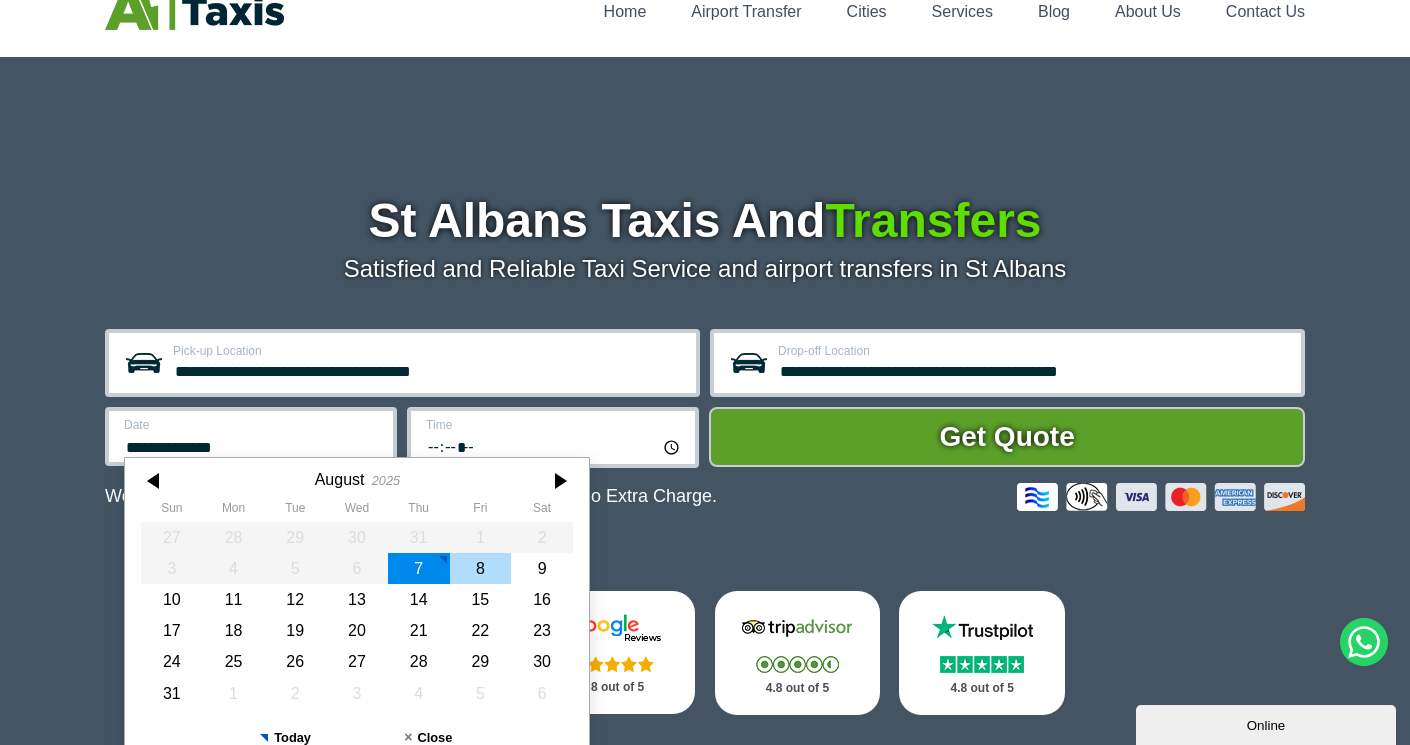click on "8" at bounding box center [481, 568] 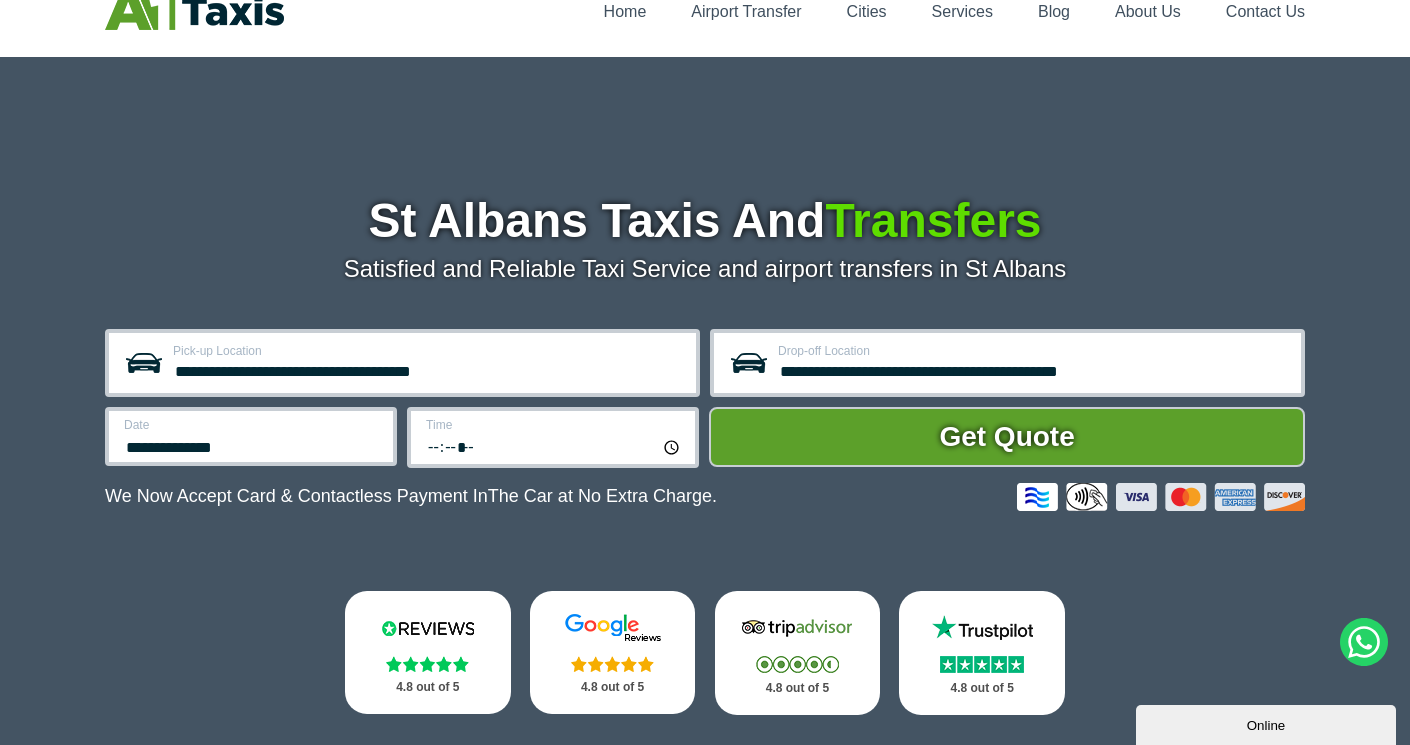 click on "*****" at bounding box center [554, 446] 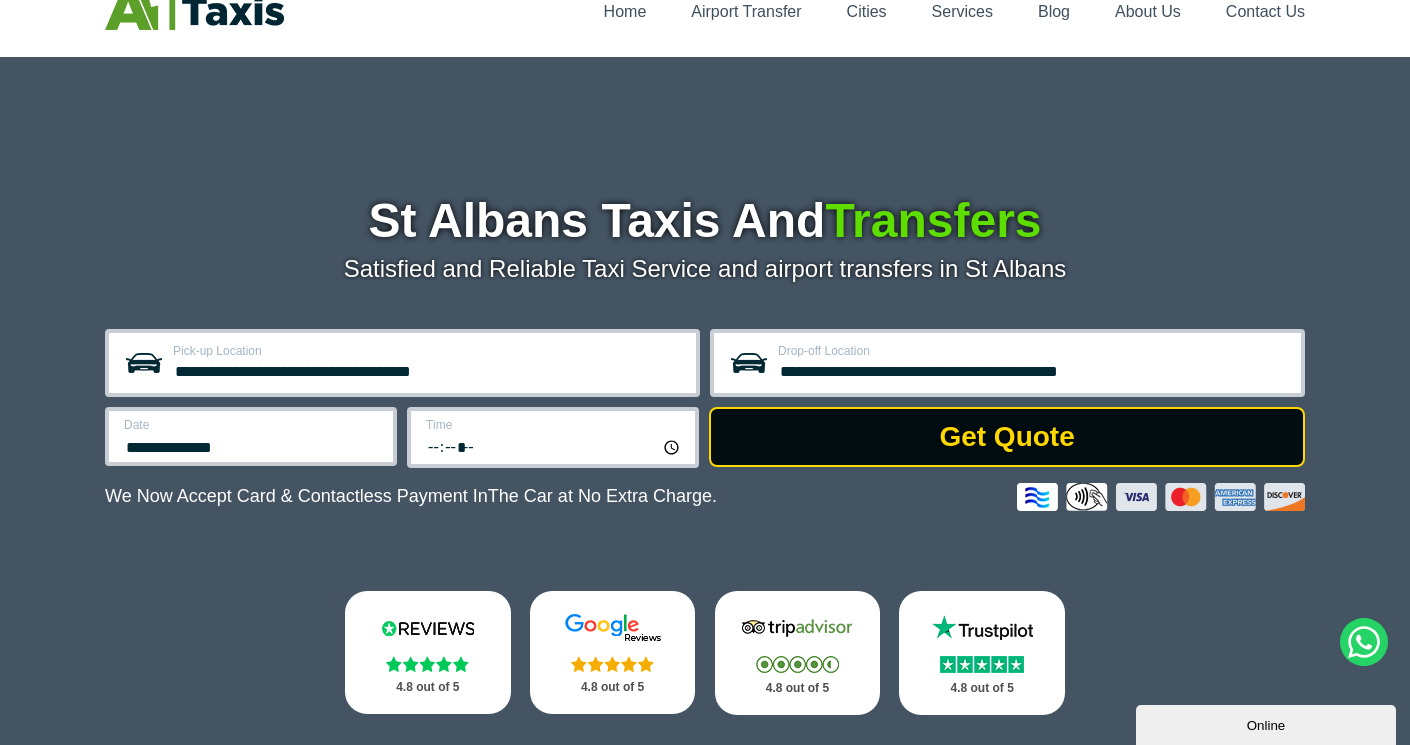 click on "Get Quote" at bounding box center [1007, 437] 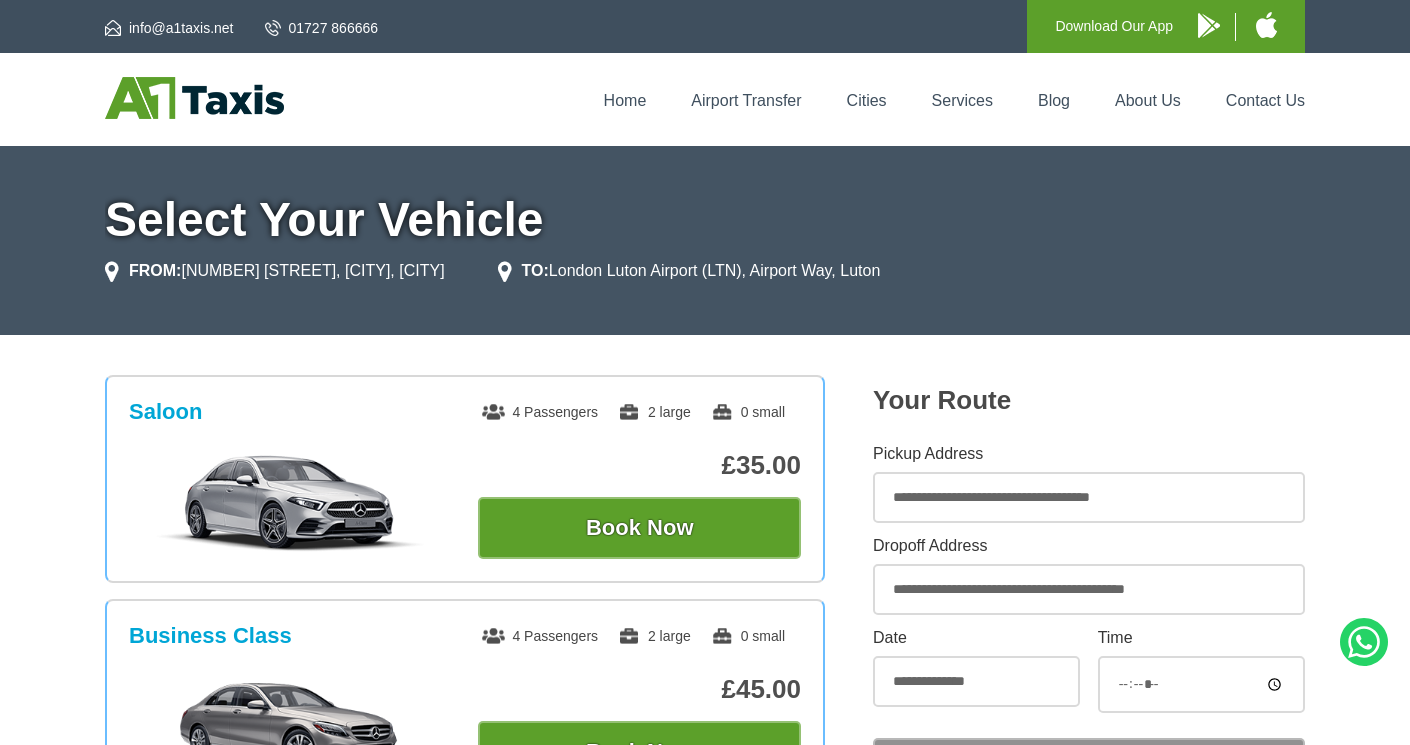 scroll, scrollTop: 0, scrollLeft: 0, axis: both 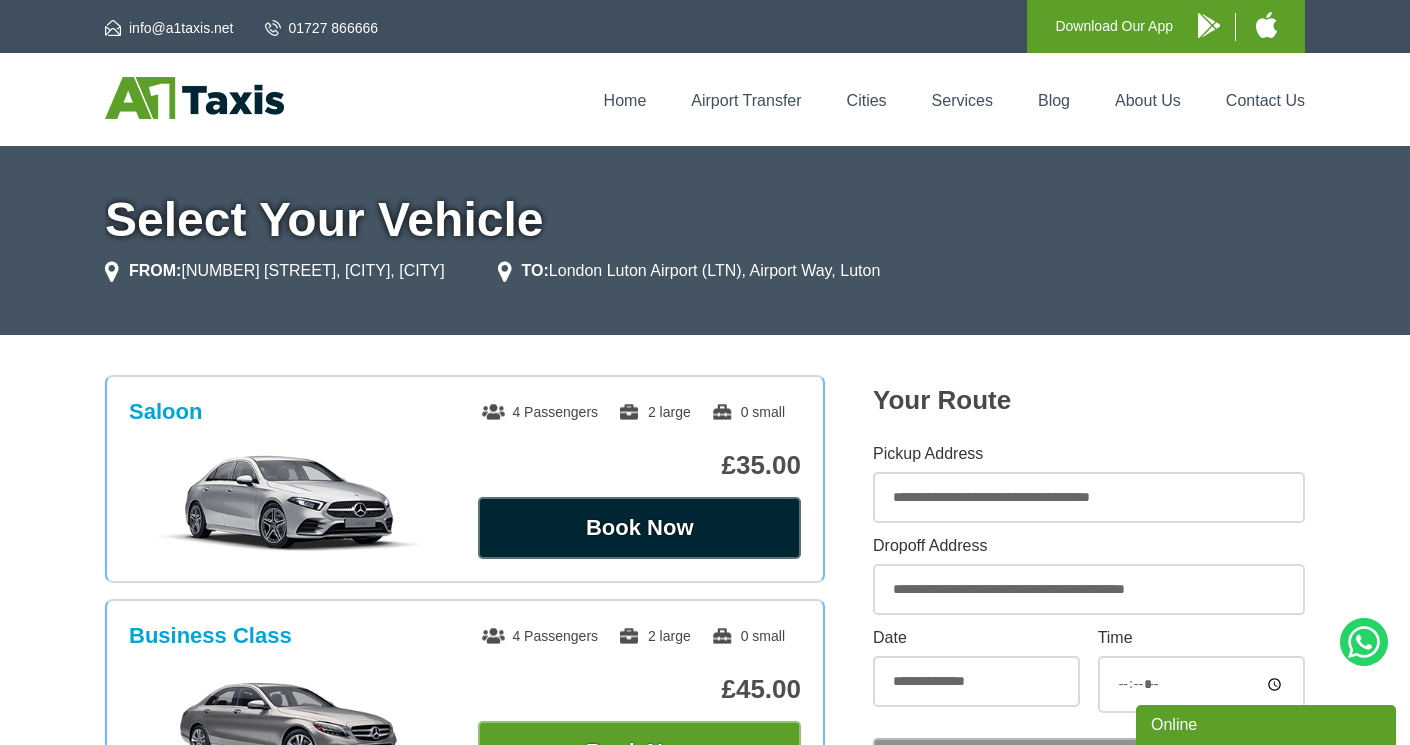 click on "Book Now" at bounding box center [639, 528] 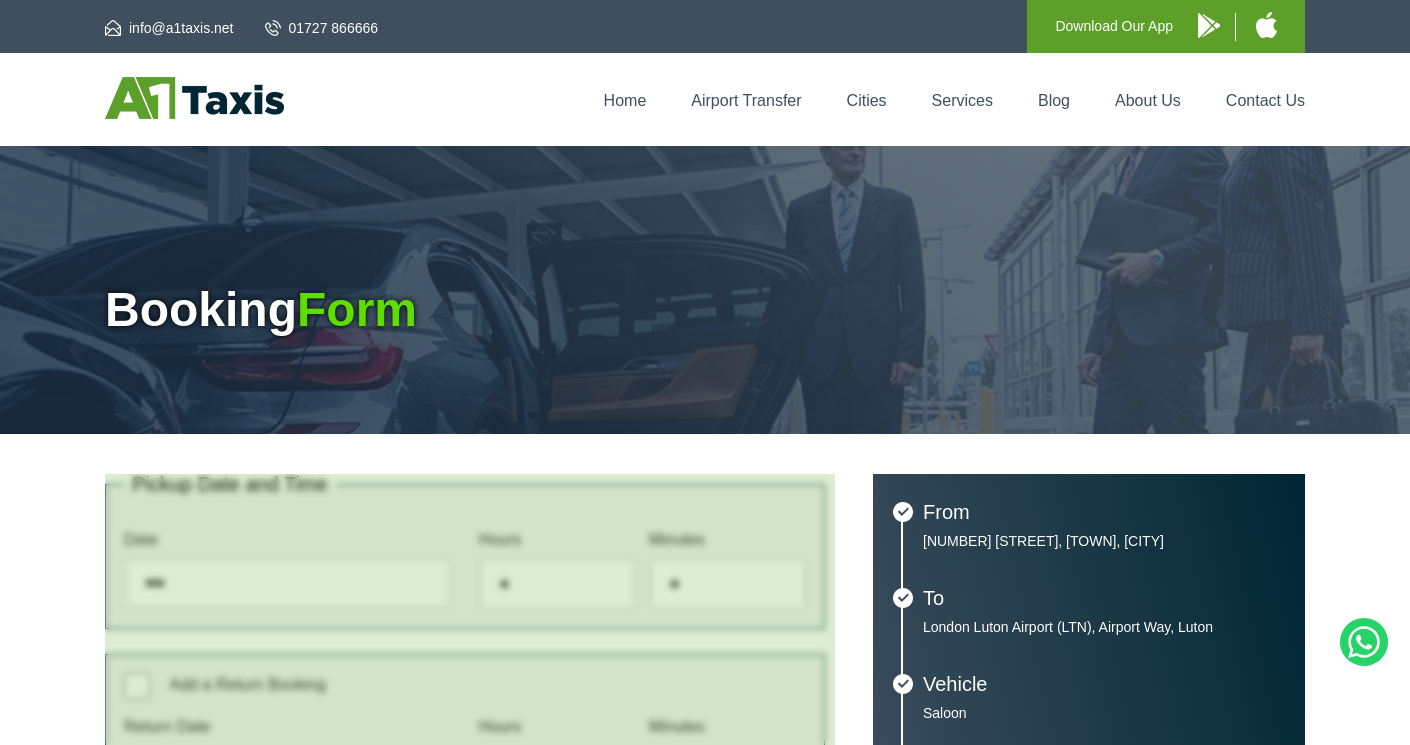 scroll, scrollTop: 0, scrollLeft: 0, axis: both 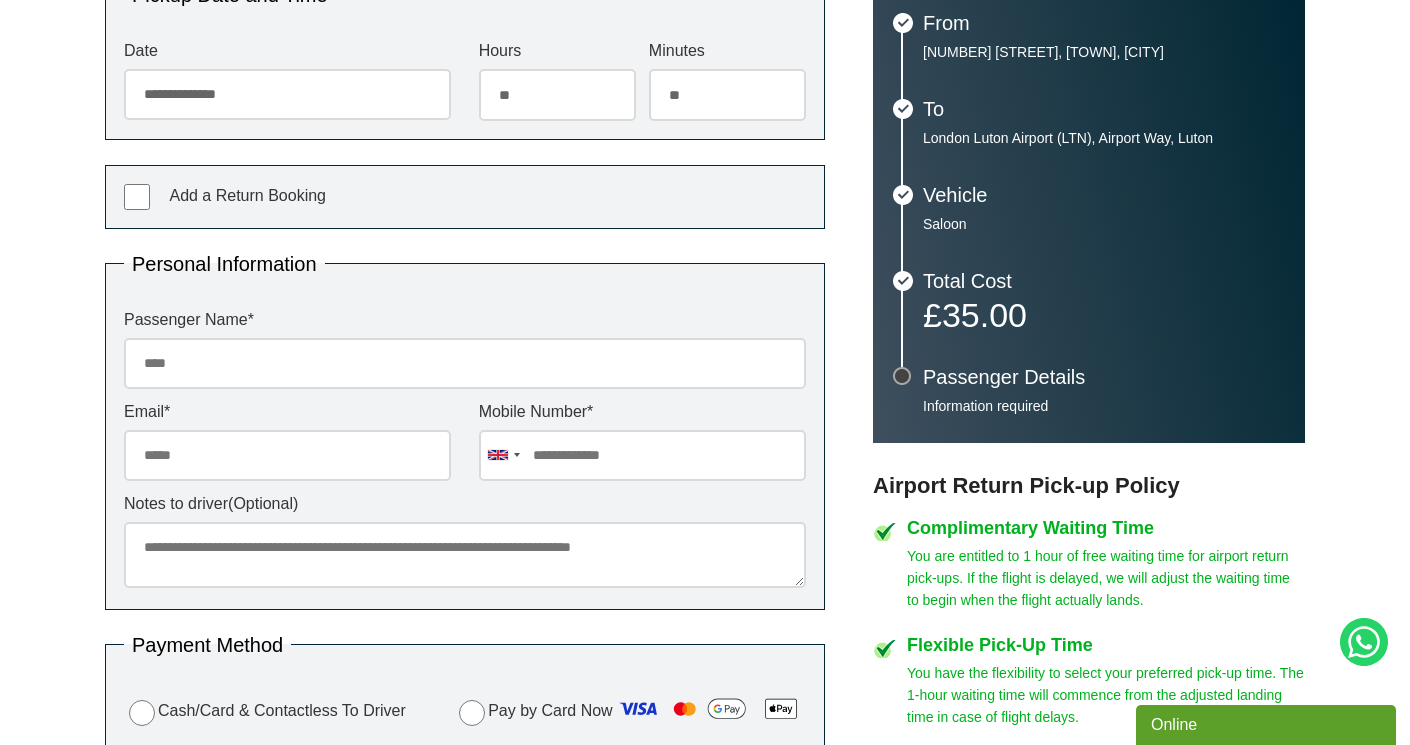 click on "Passenger Name  *" at bounding box center [465, 363] 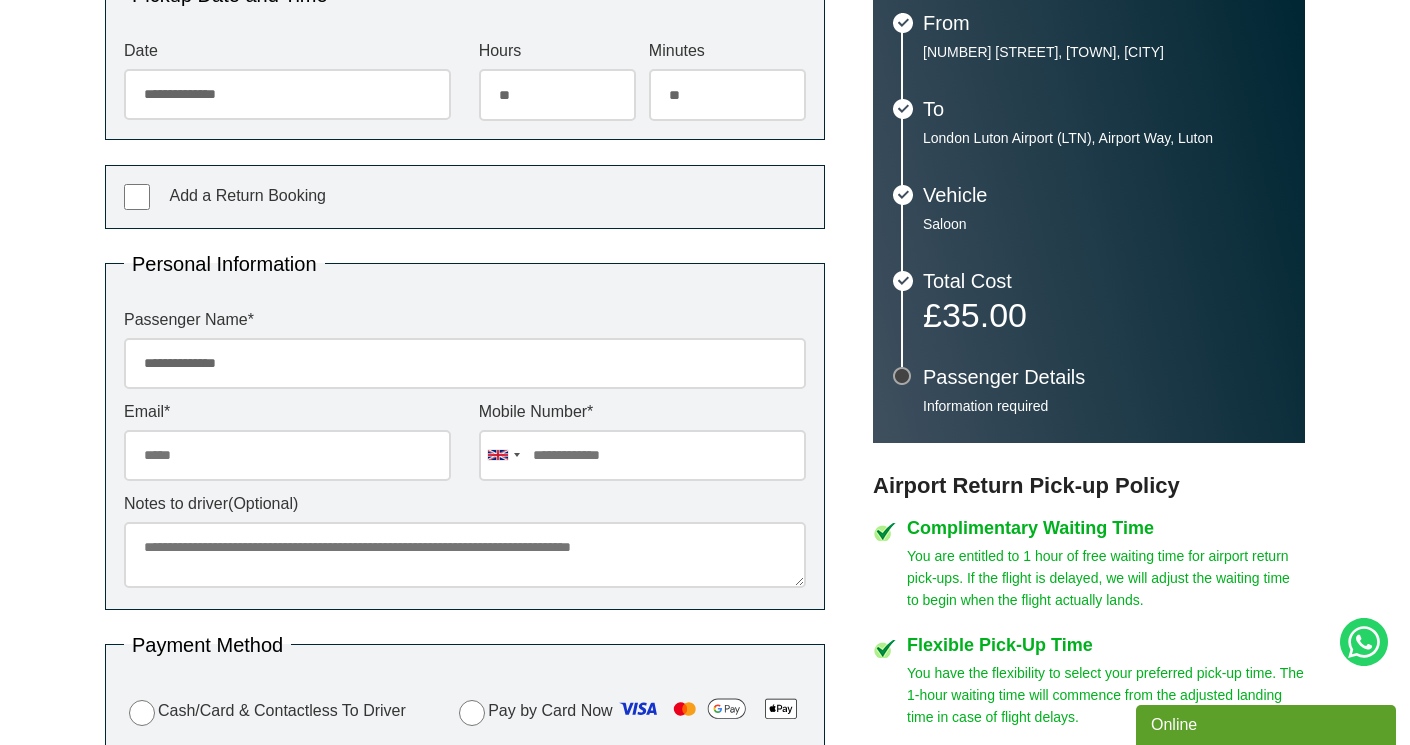 type on "**********" 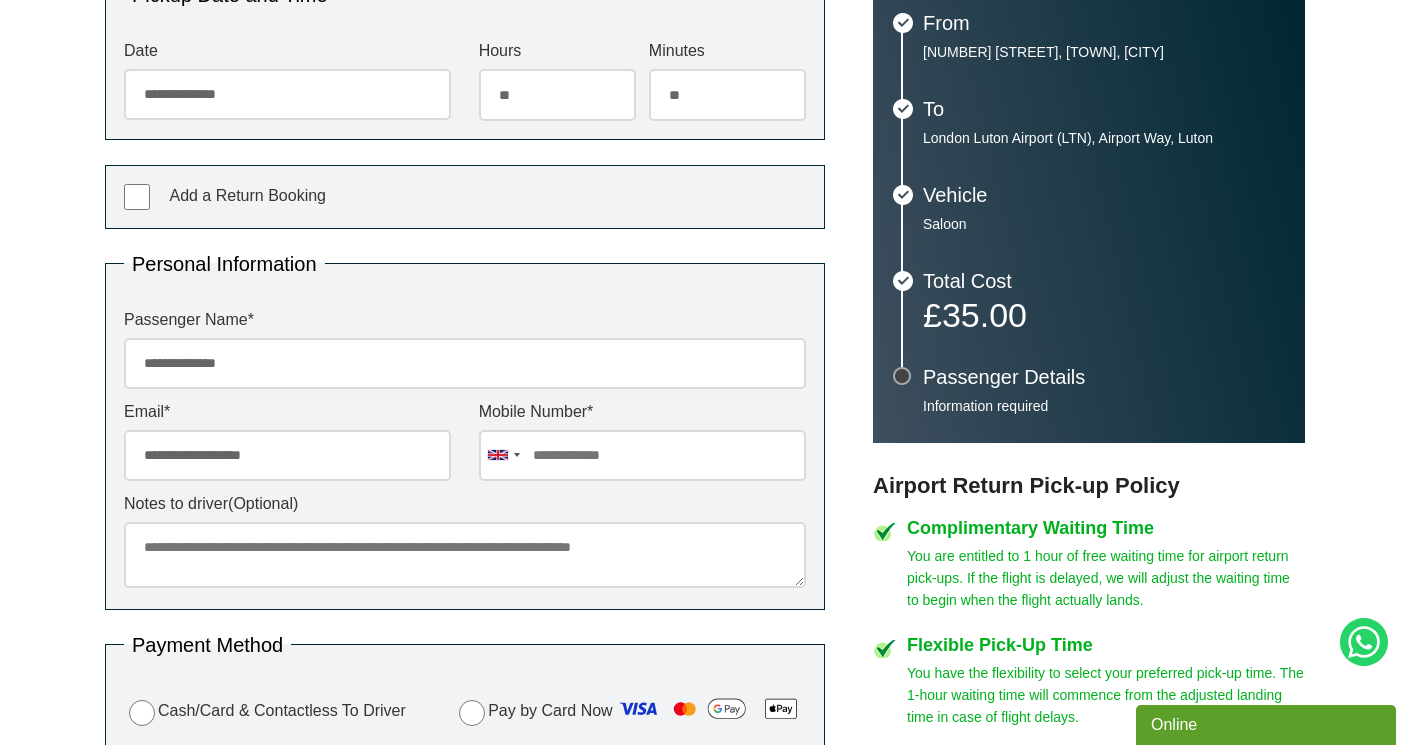 type on "**********" 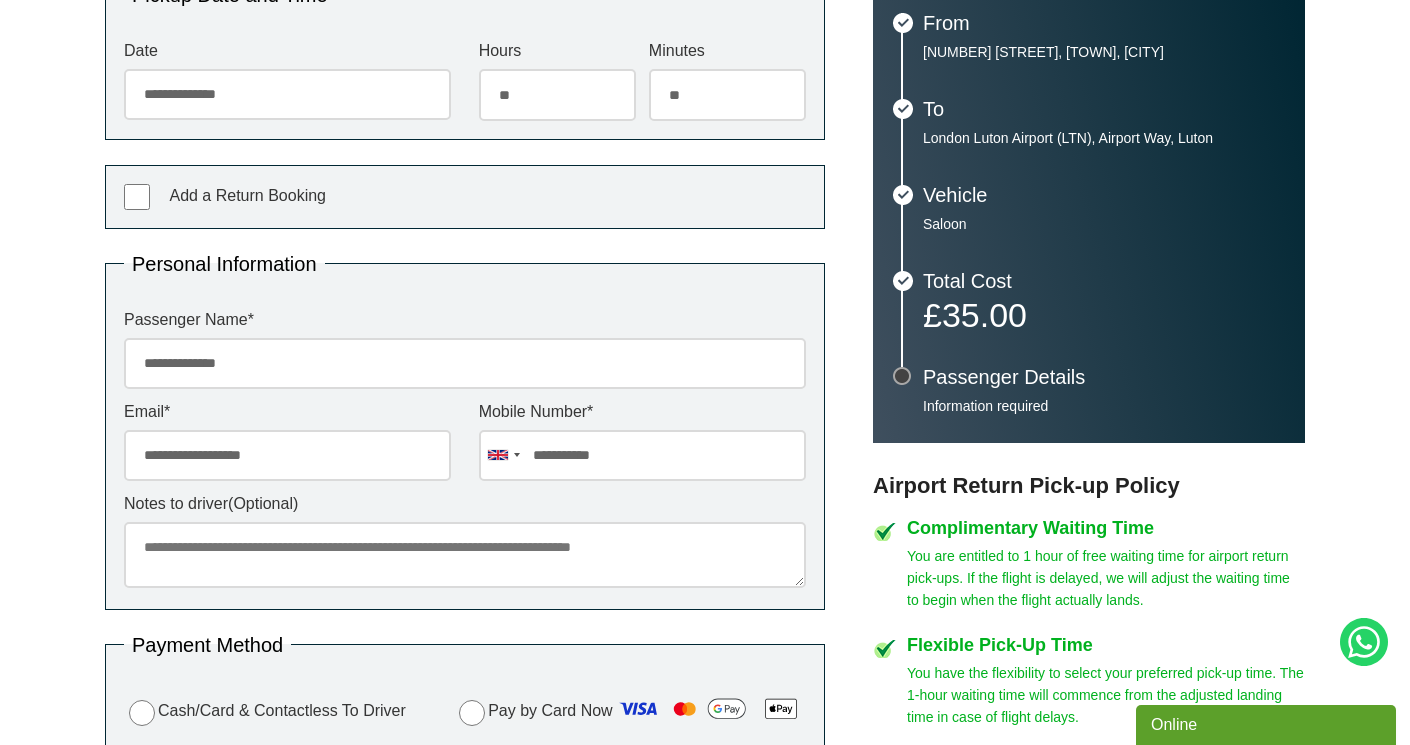 click on "Notes to driver  (Optional)" at bounding box center [465, 555] 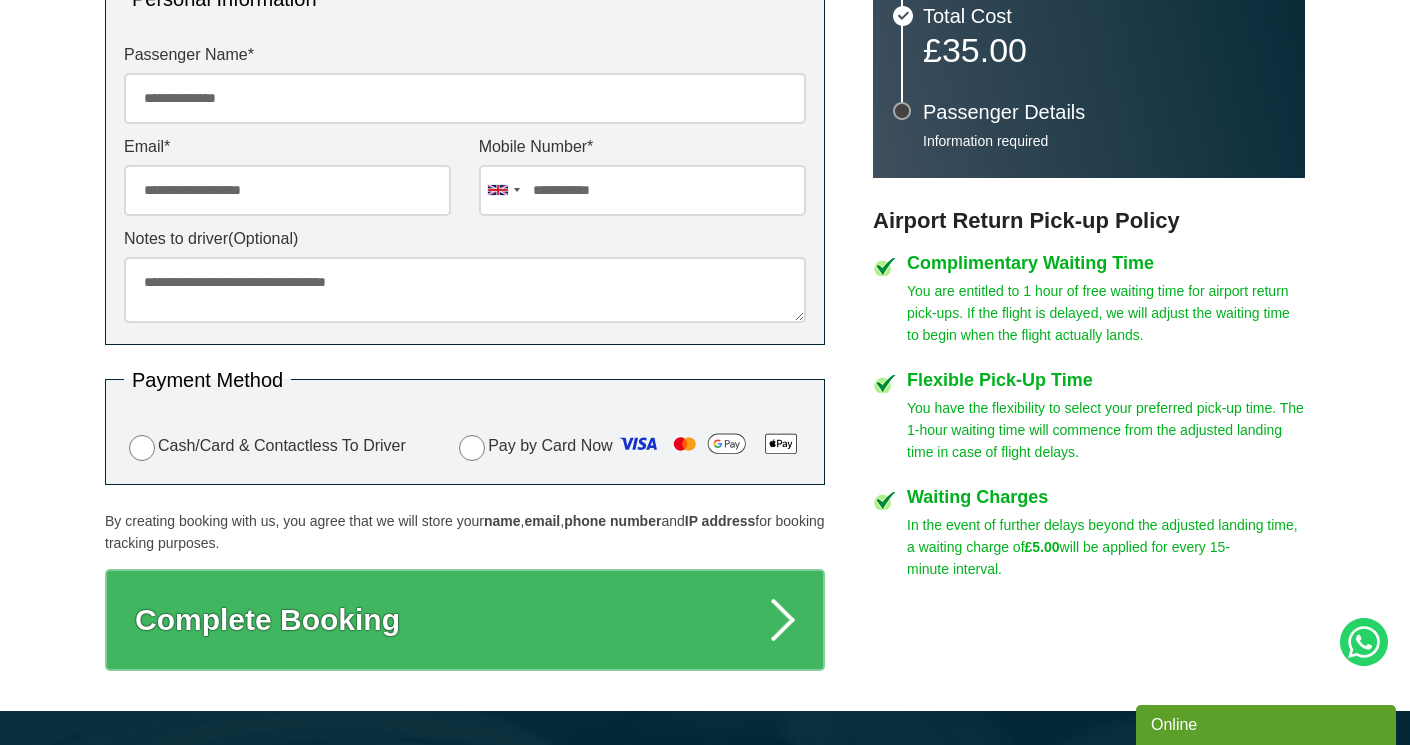 scroll, scrollTop: 758, scrollLeft: 0, axis: vertical 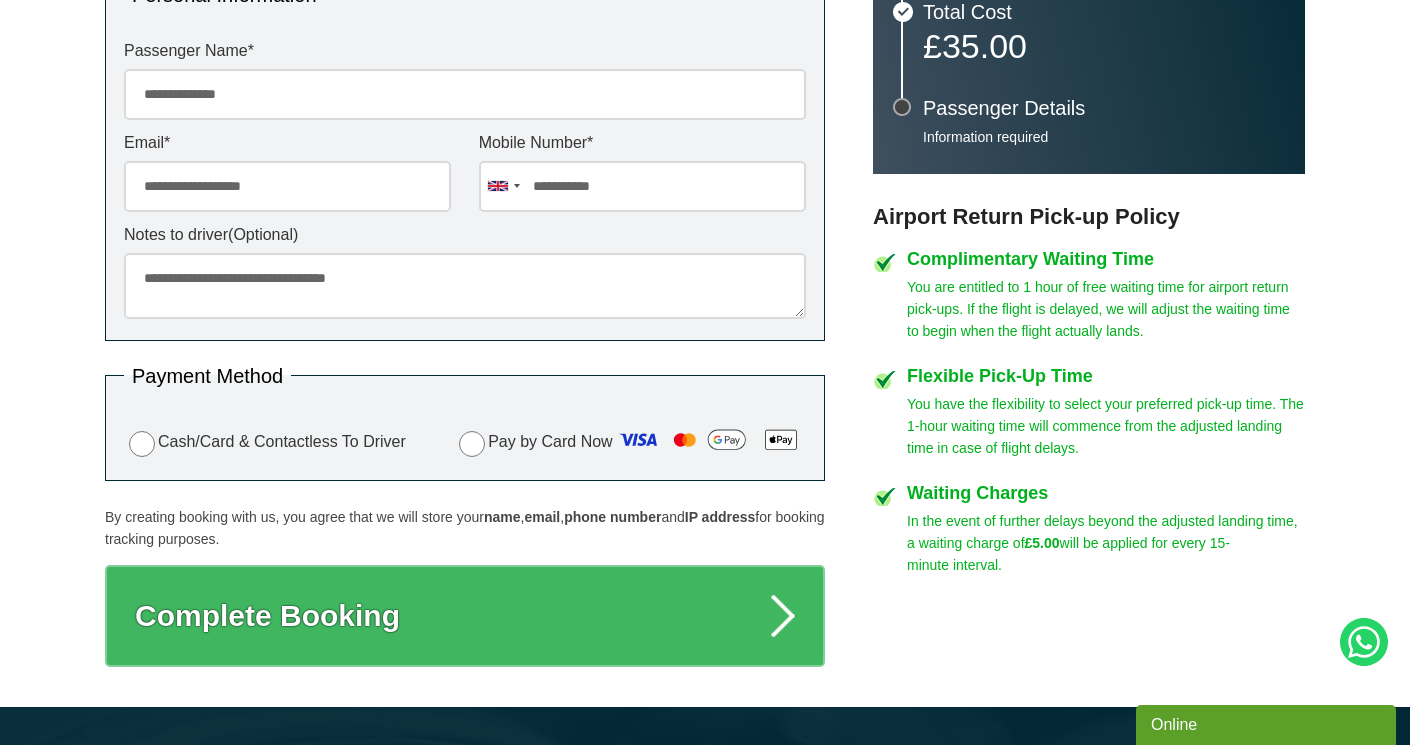 type on "**********" 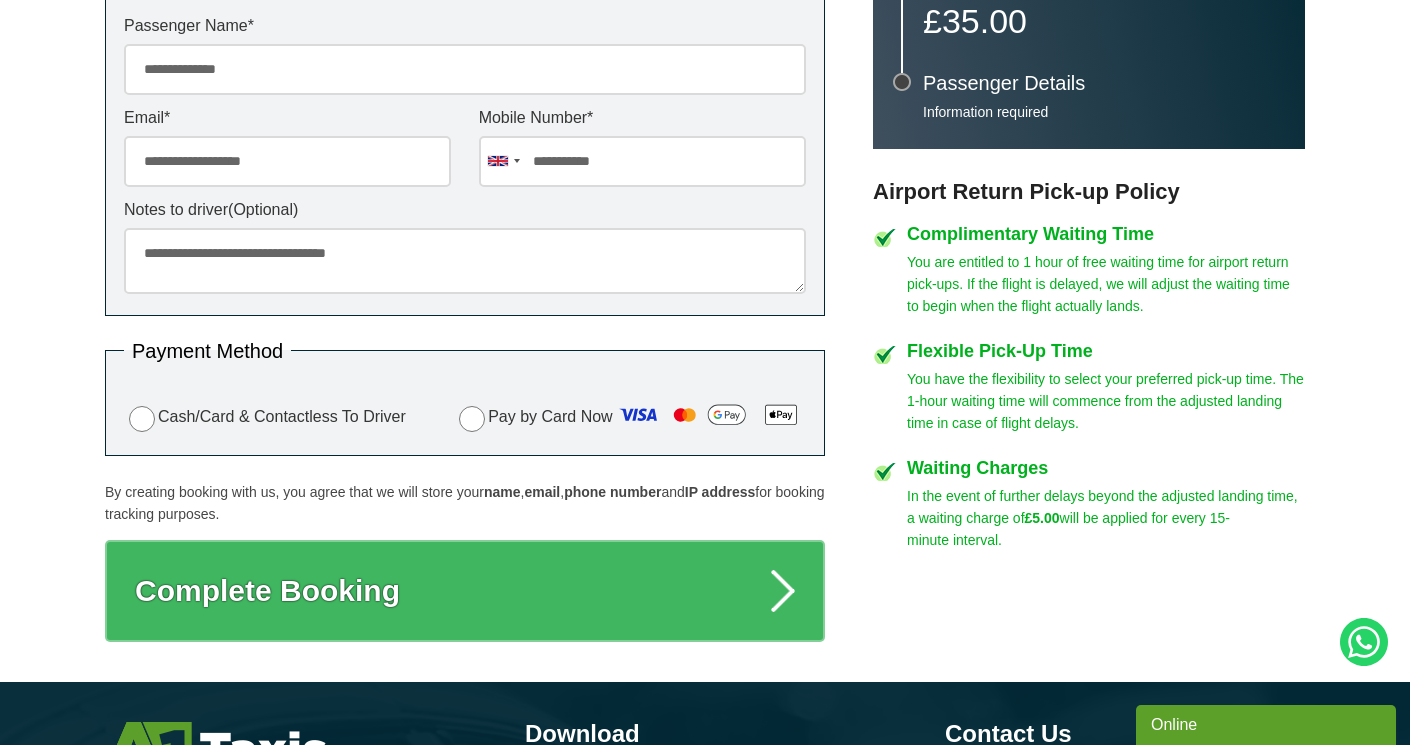 scroll, scrollTop: 811, scrollLeft: 0, axis: vertical 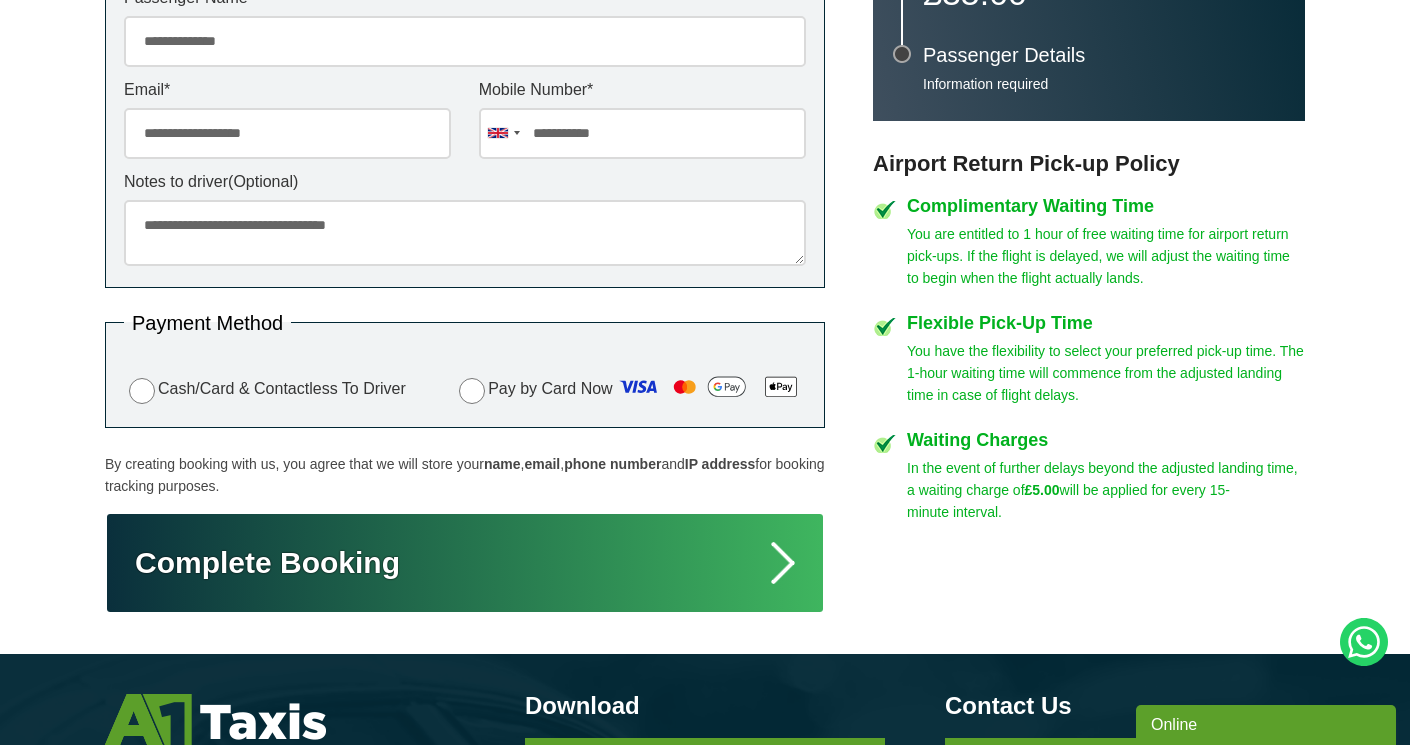 click on "Complete Booking" at bounding box center [465, 563] 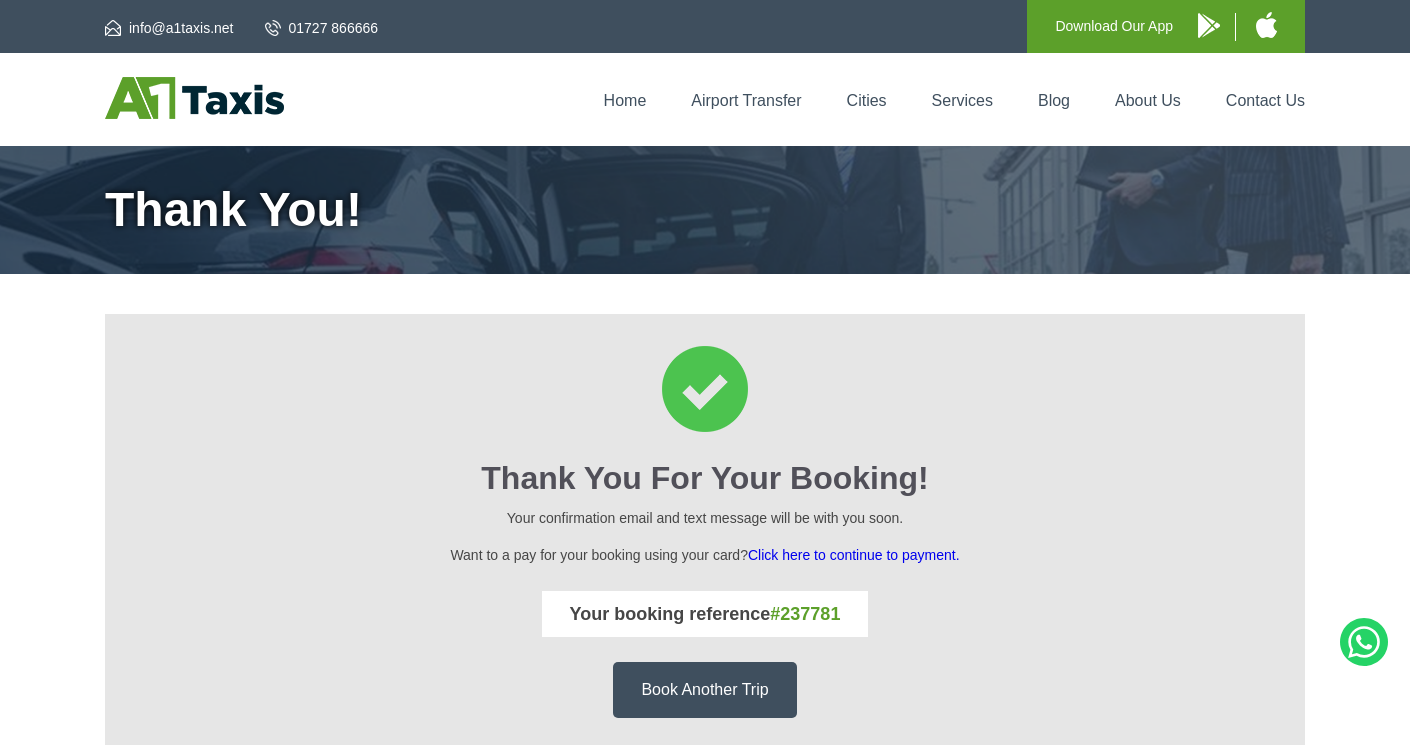 scroll, scrollTop: 0, scrollLeft: 0, axis: both 